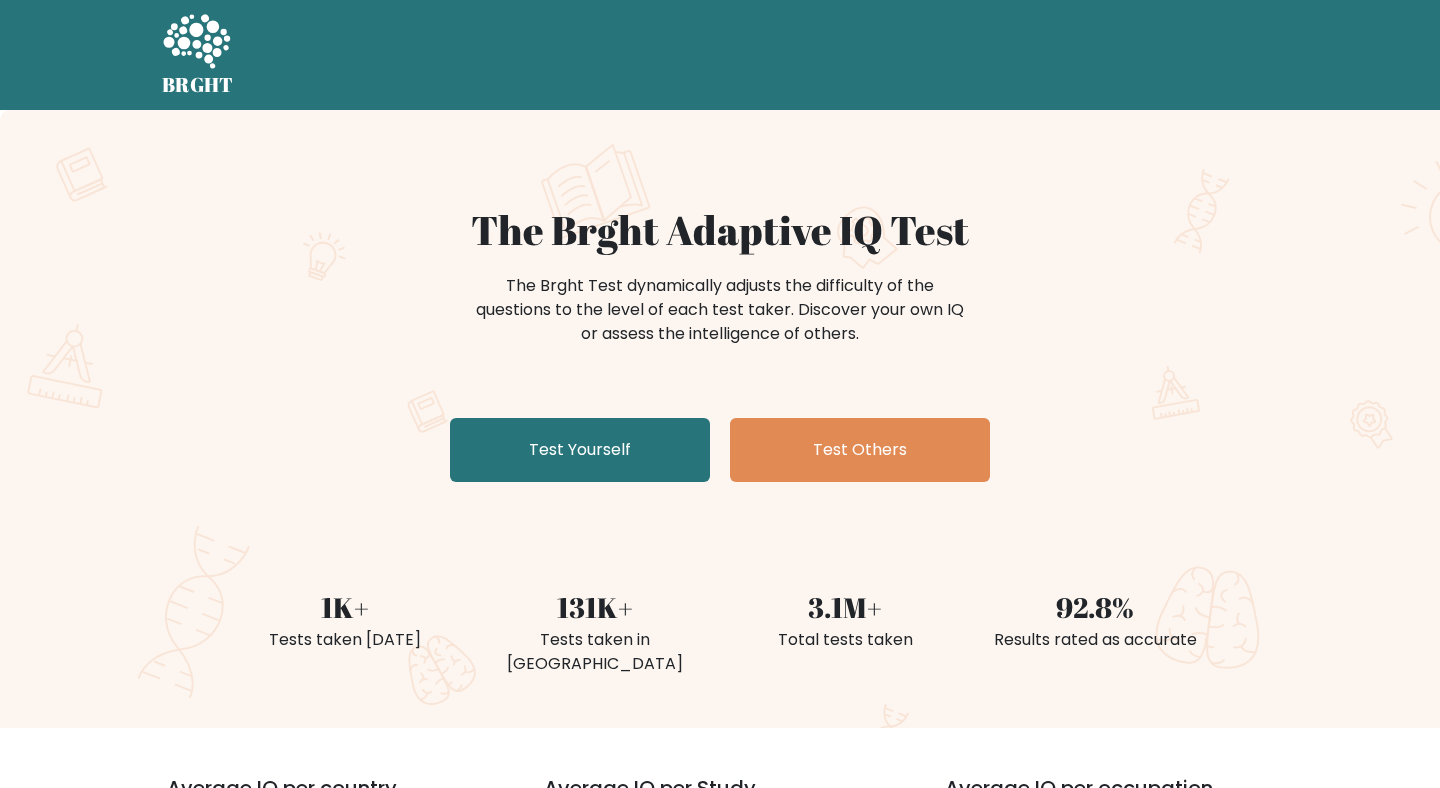 scroll, scrollTop: 0, scrollLeft: 0, axis: both 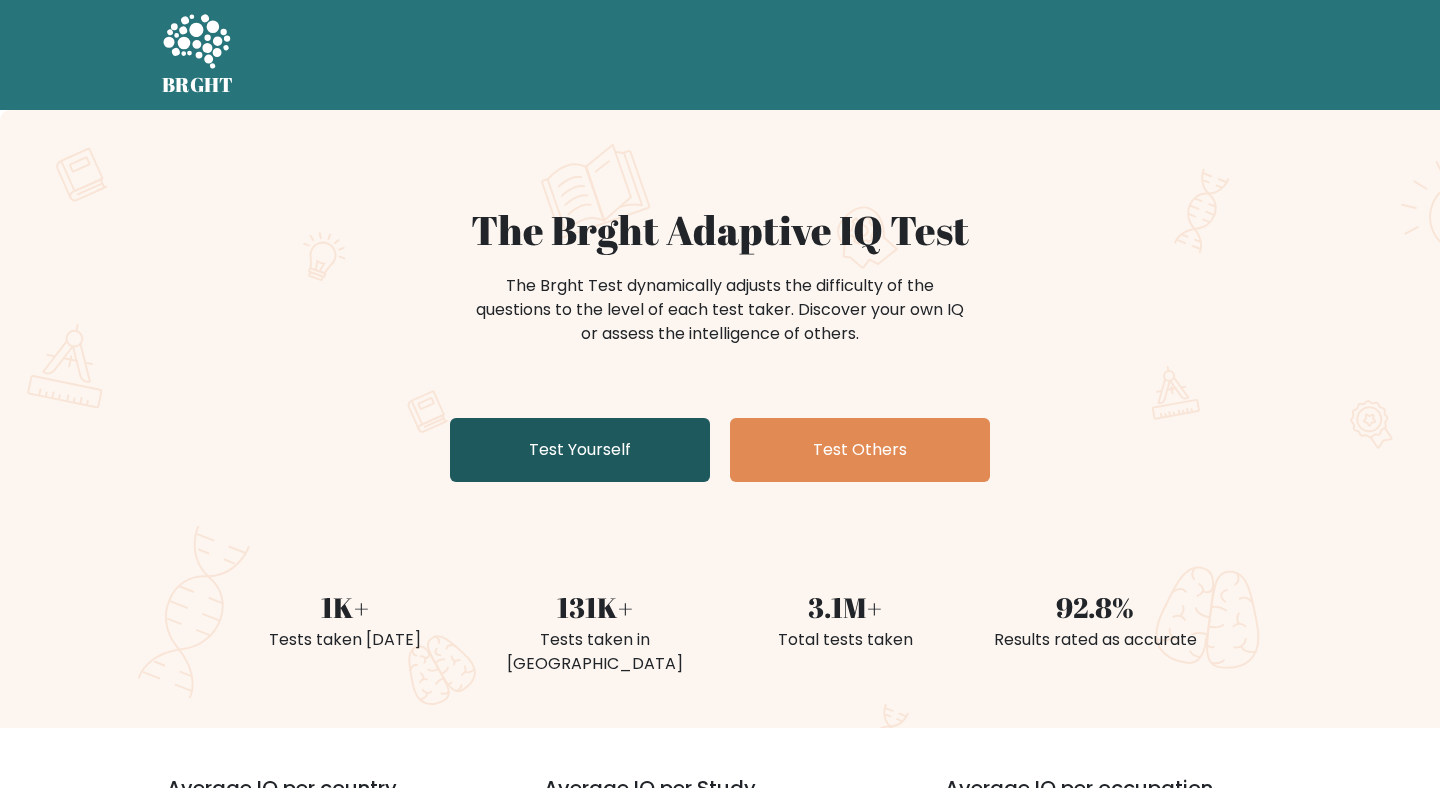 click on "Test Yourself" at bounding box center (580, 450) 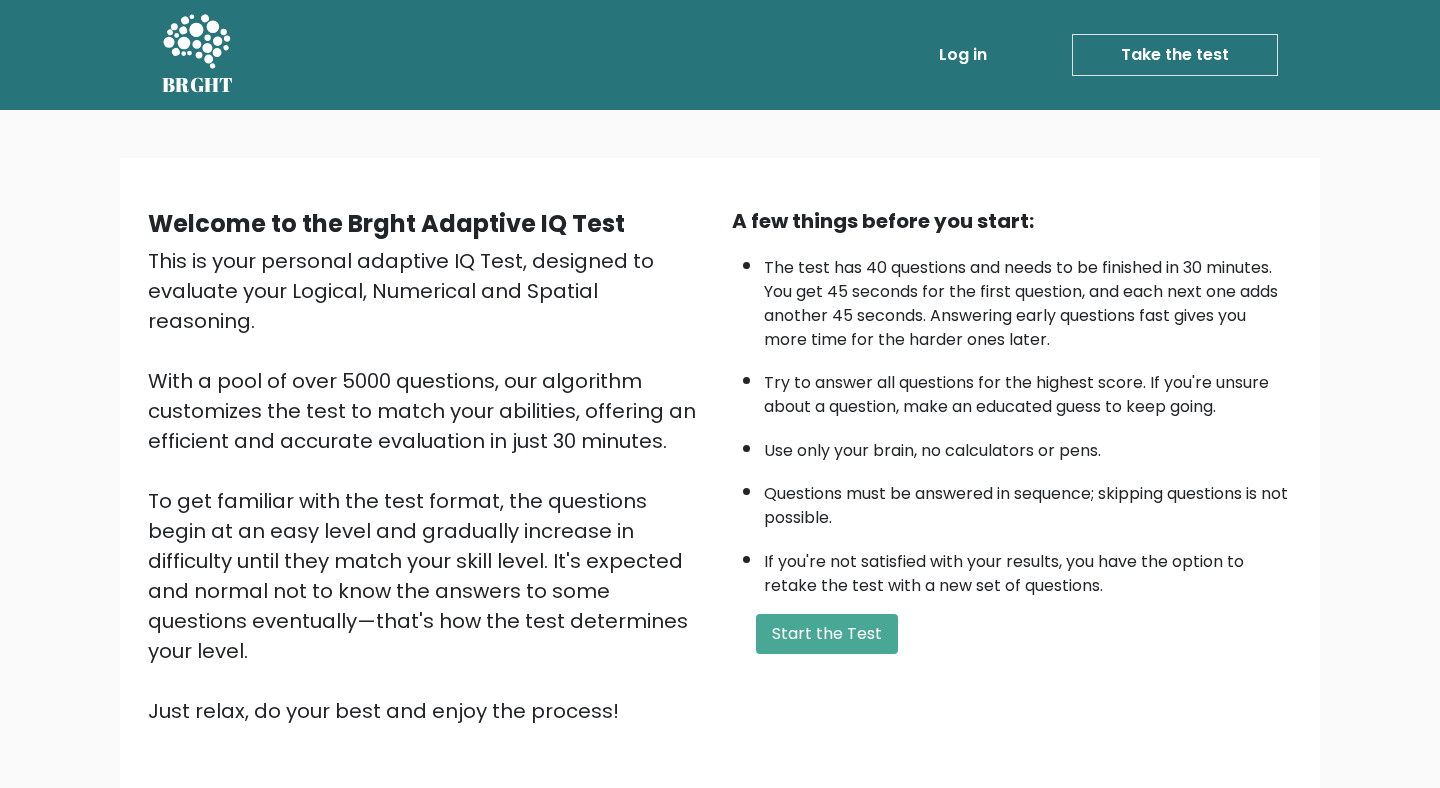 scroll, scrollTop: 0, scrollLeft: 0, axis: both 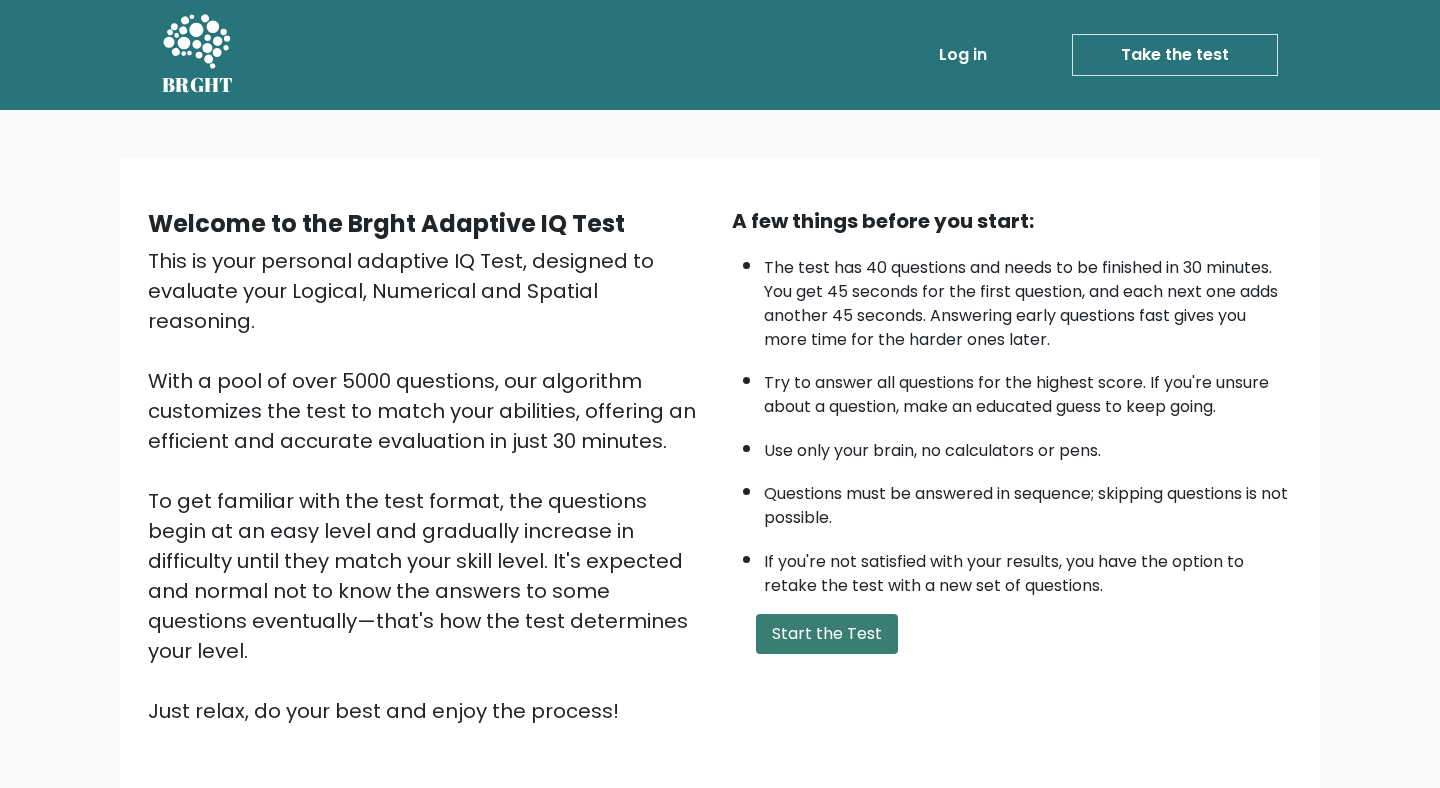 click on "Start the Test" at bounding box center [827, 634] 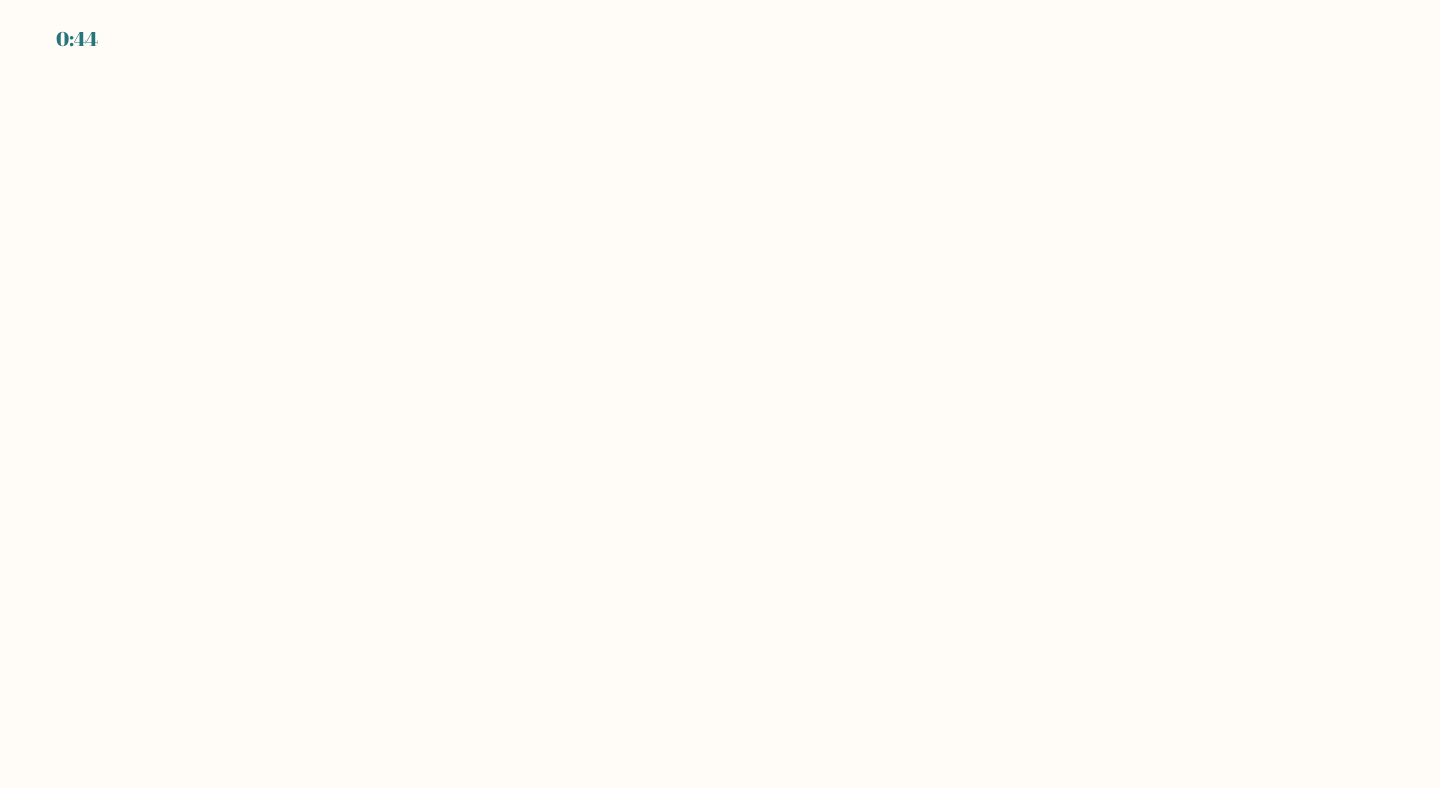scroll, scrollTop: 0, scrollLeft: 0, axis: both 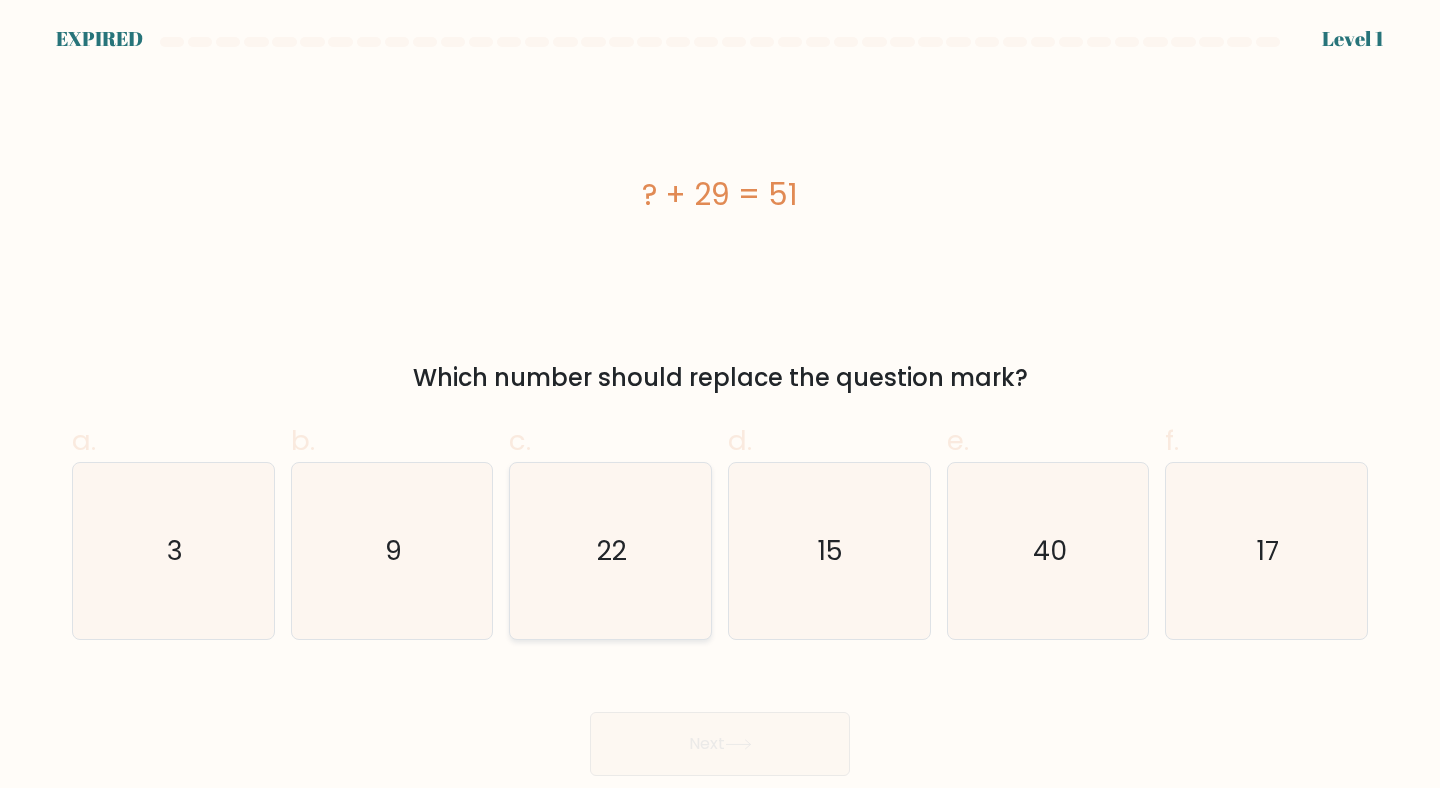 click on "22" 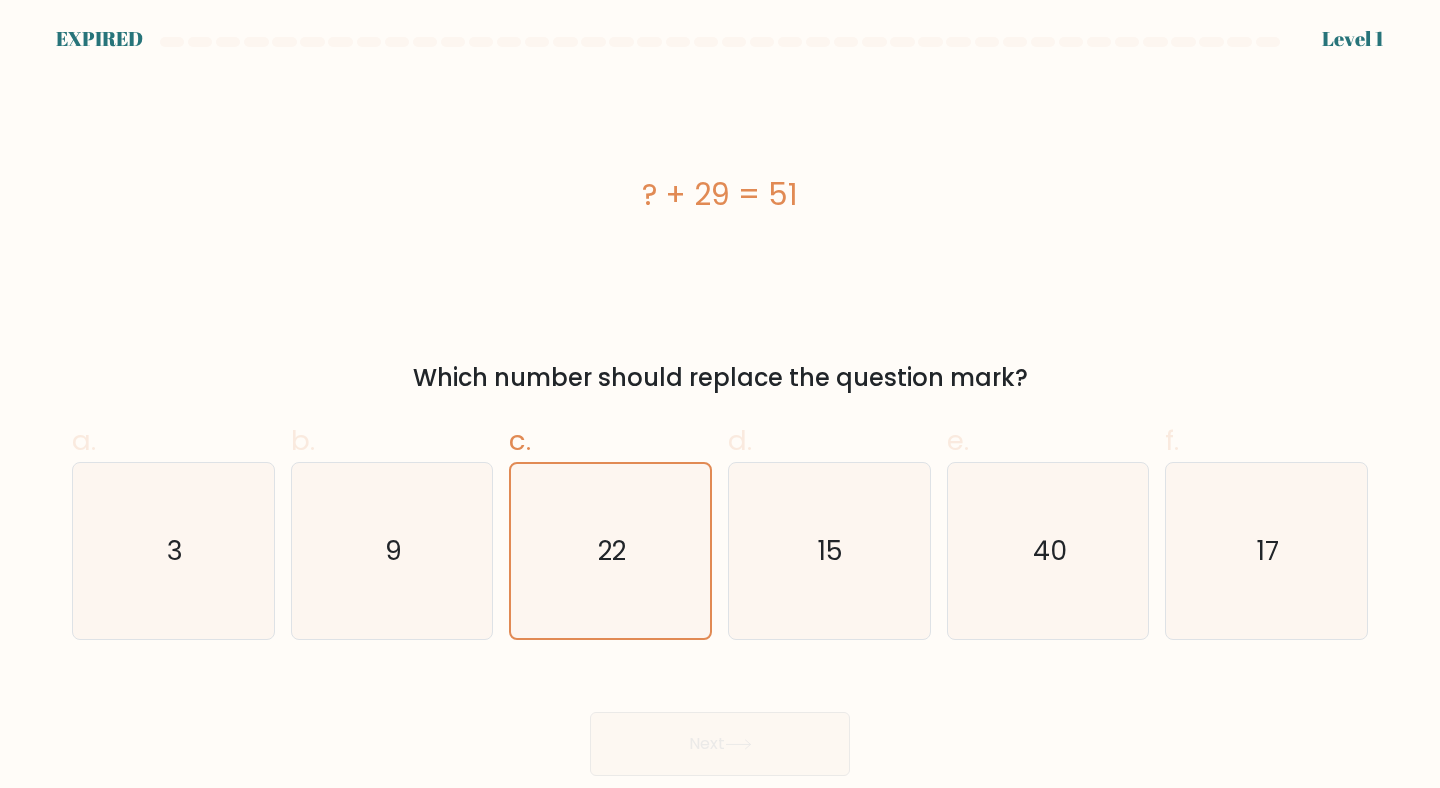 click on "Next" at bounding box center (720, 720) 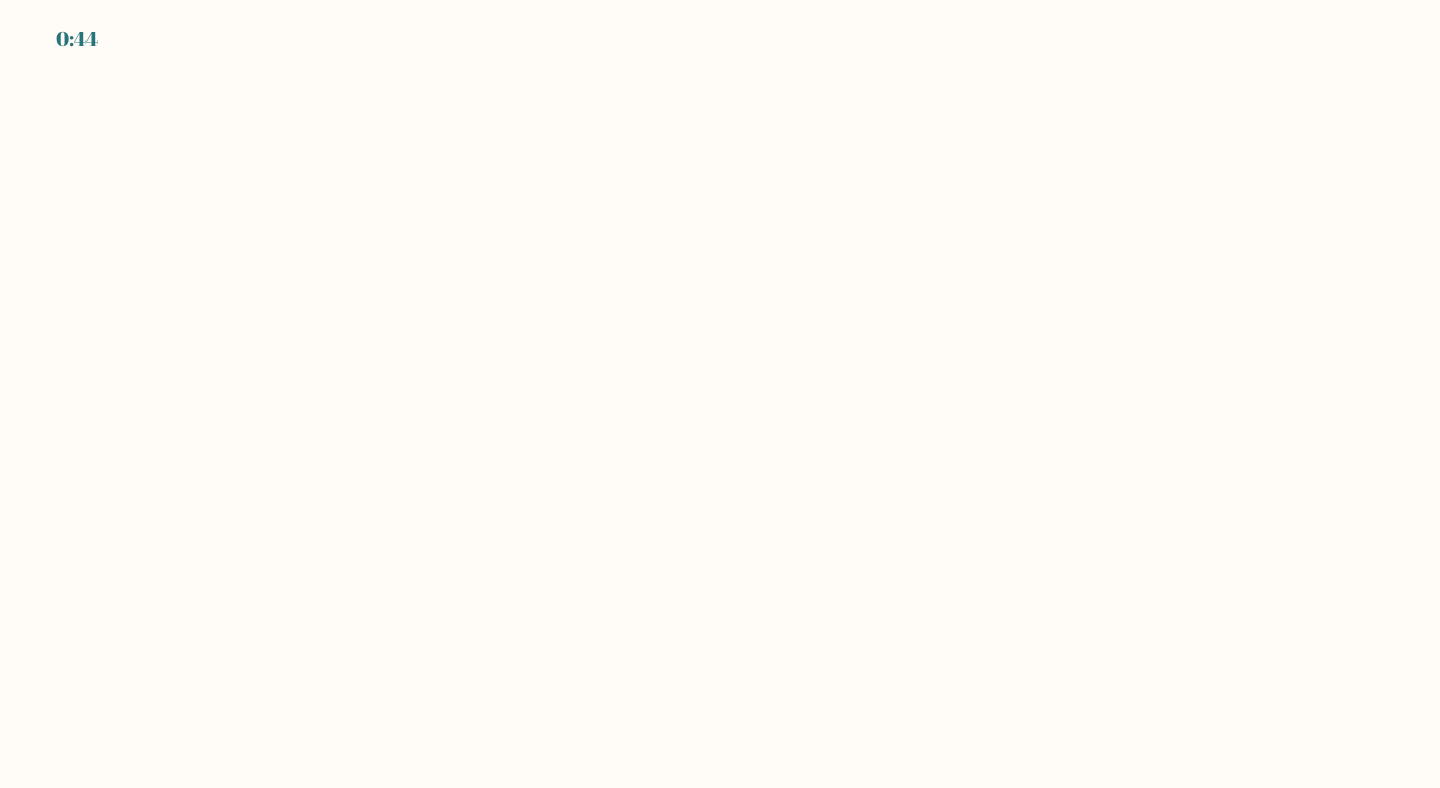 scroll, scrollTop: 0, scrollLeft: 0, axis: both 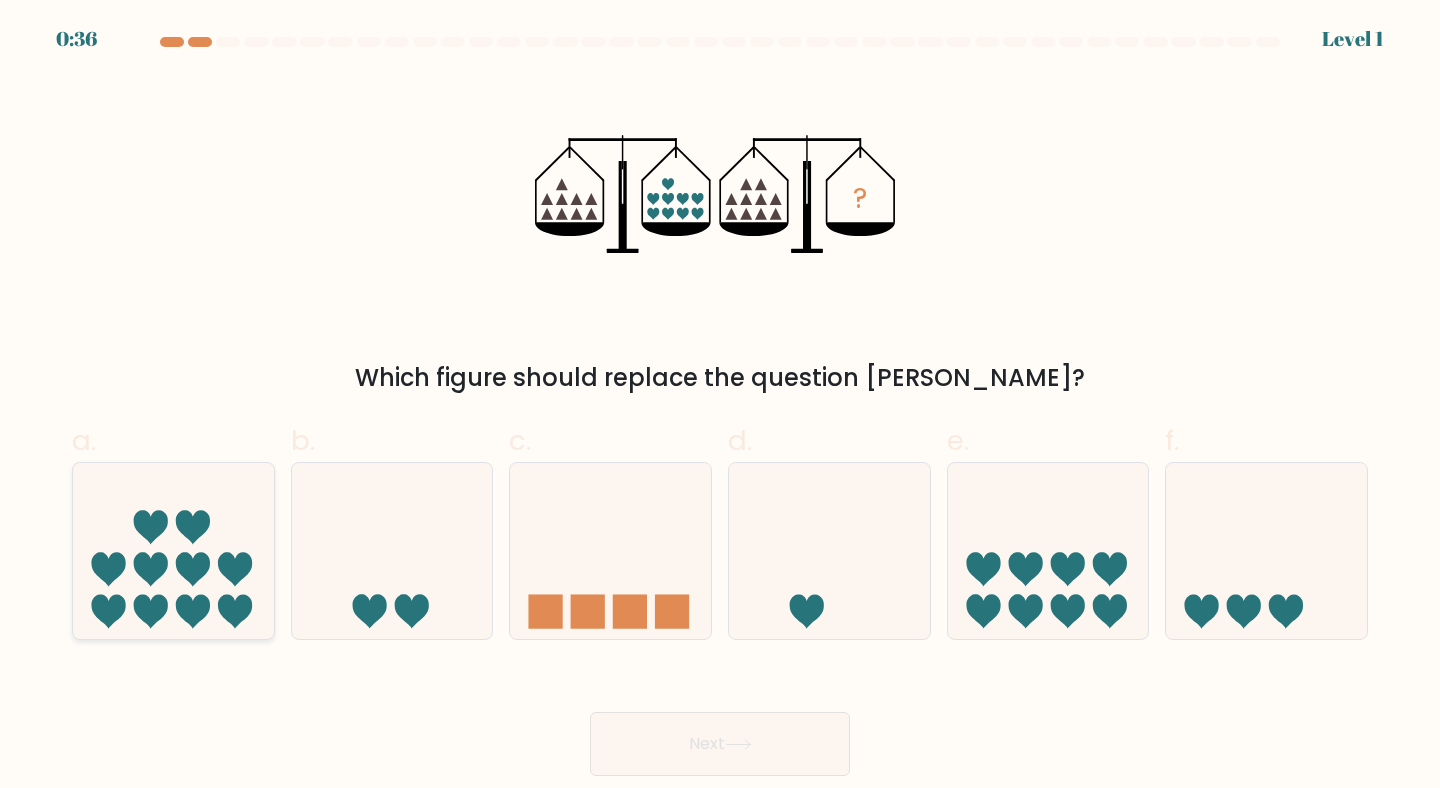 click 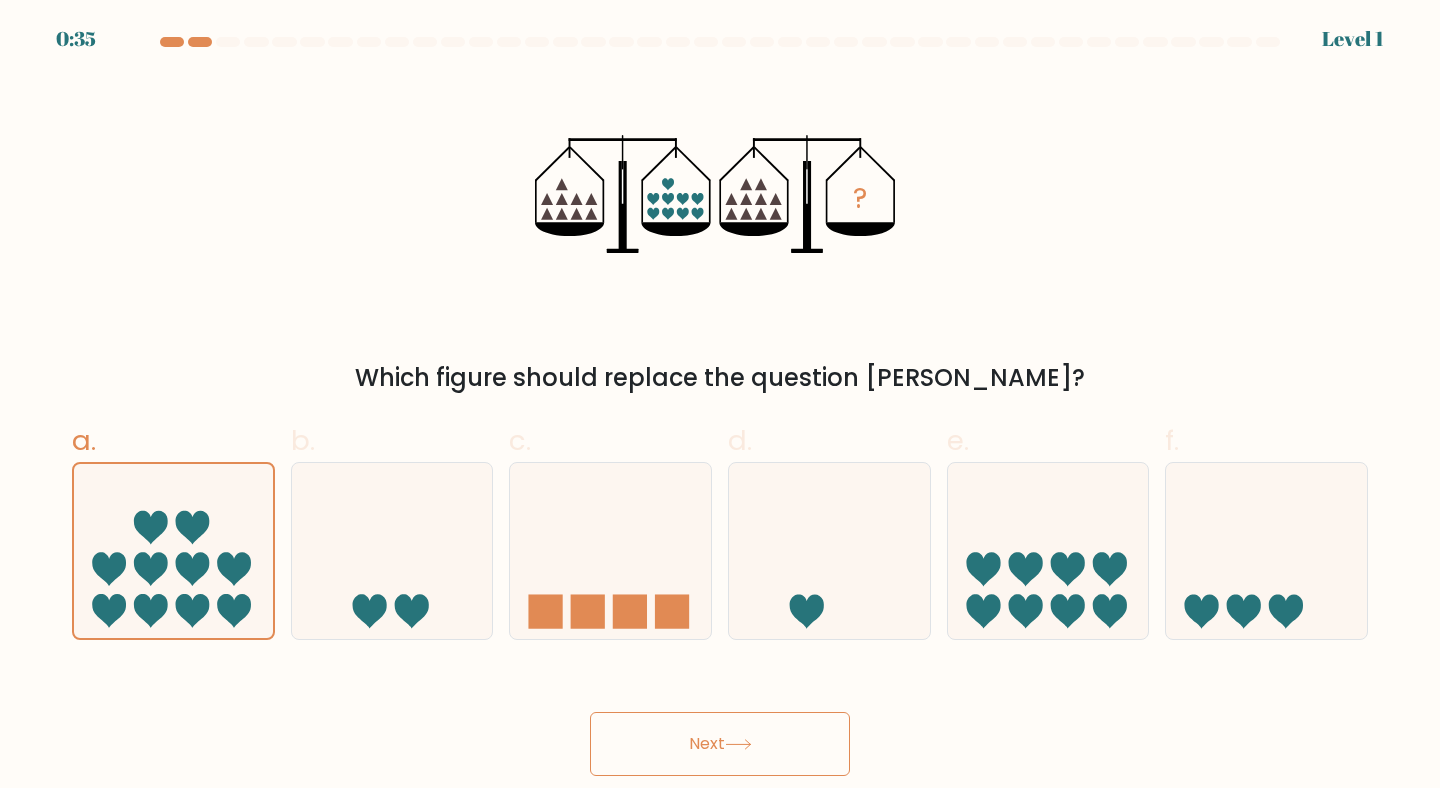 click on "Next" at bounding box center (720, 744) 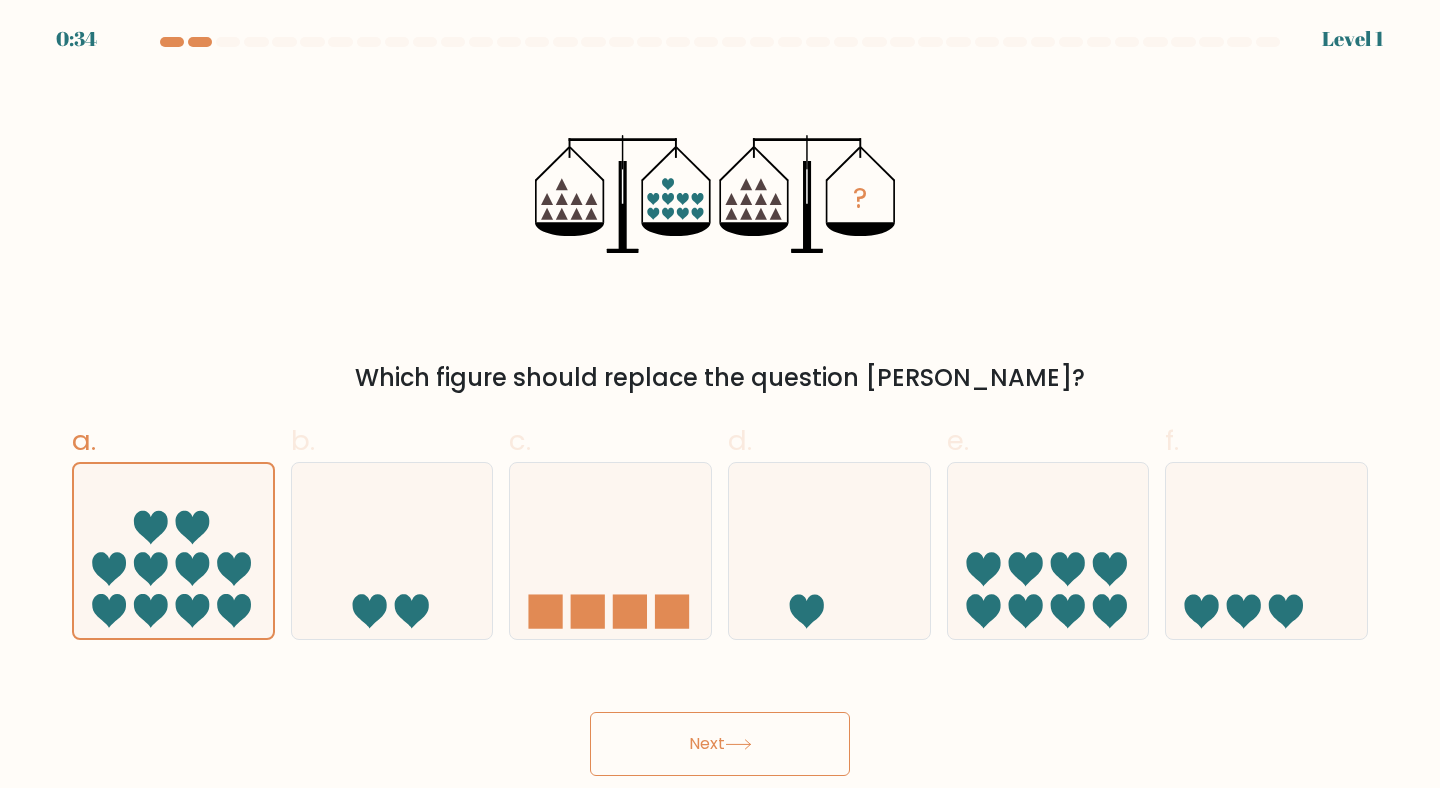 click on "Next" at bounding box center (720, 744) 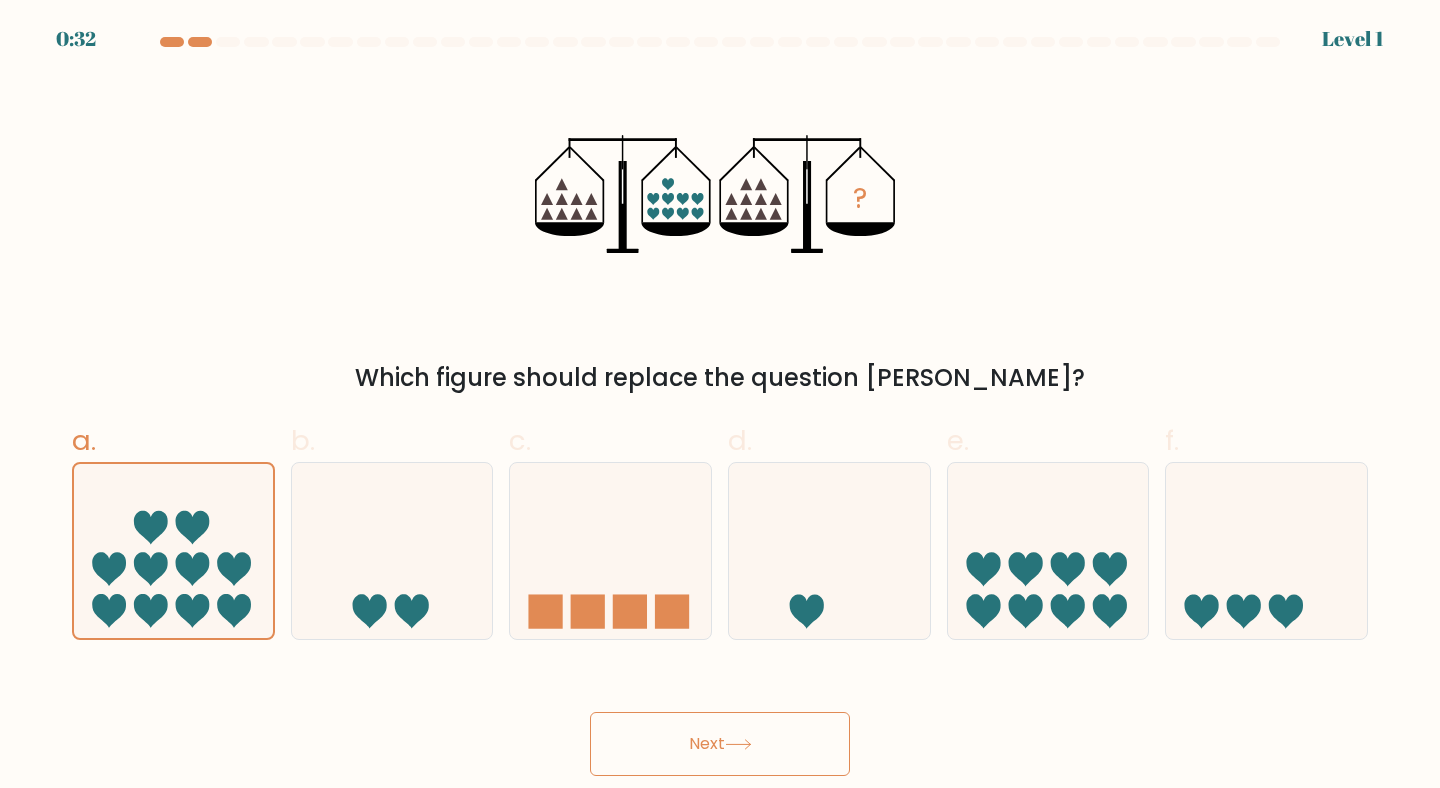 click on "Next" at bounding box center (720, 744) 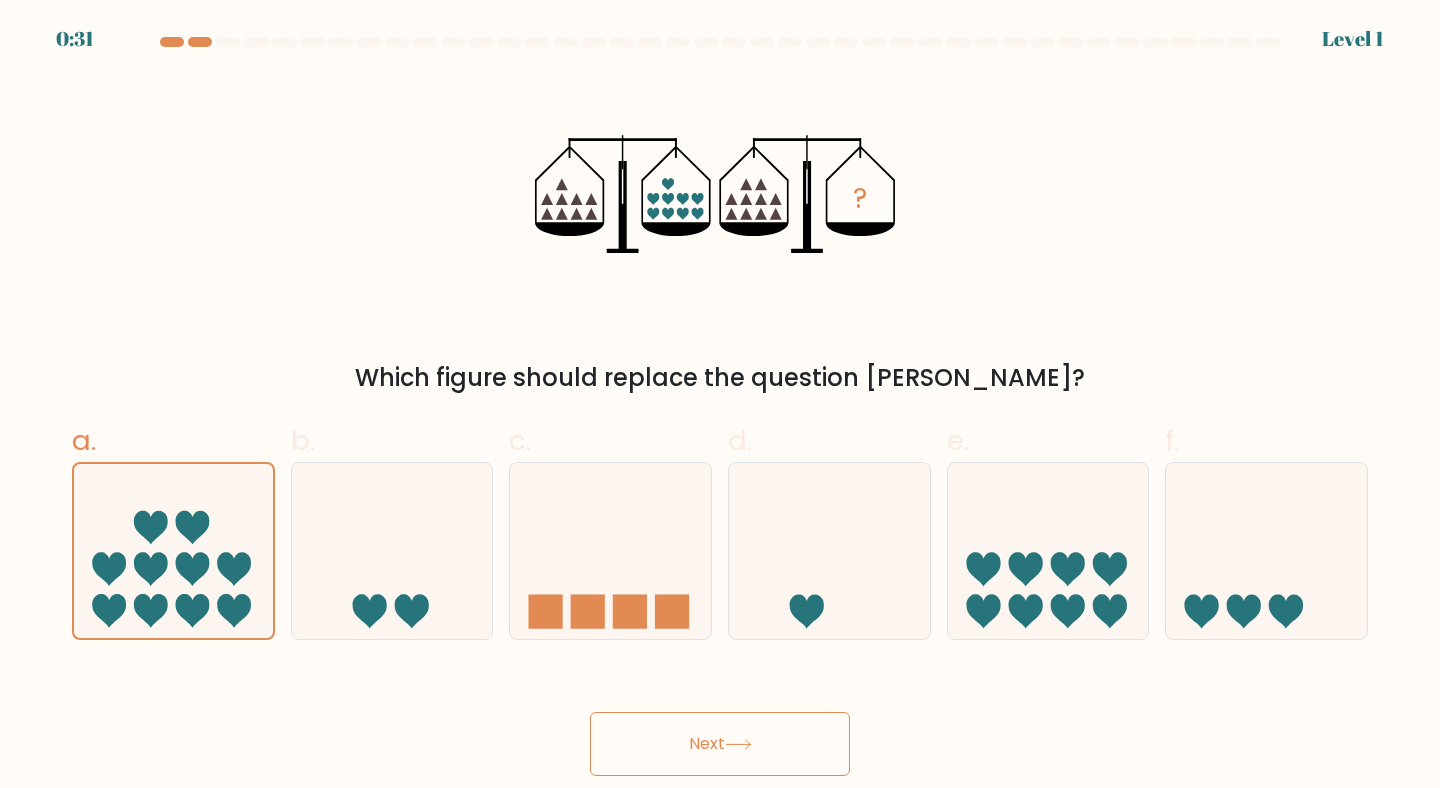 click on "Next" at bounding box center [720, 744] 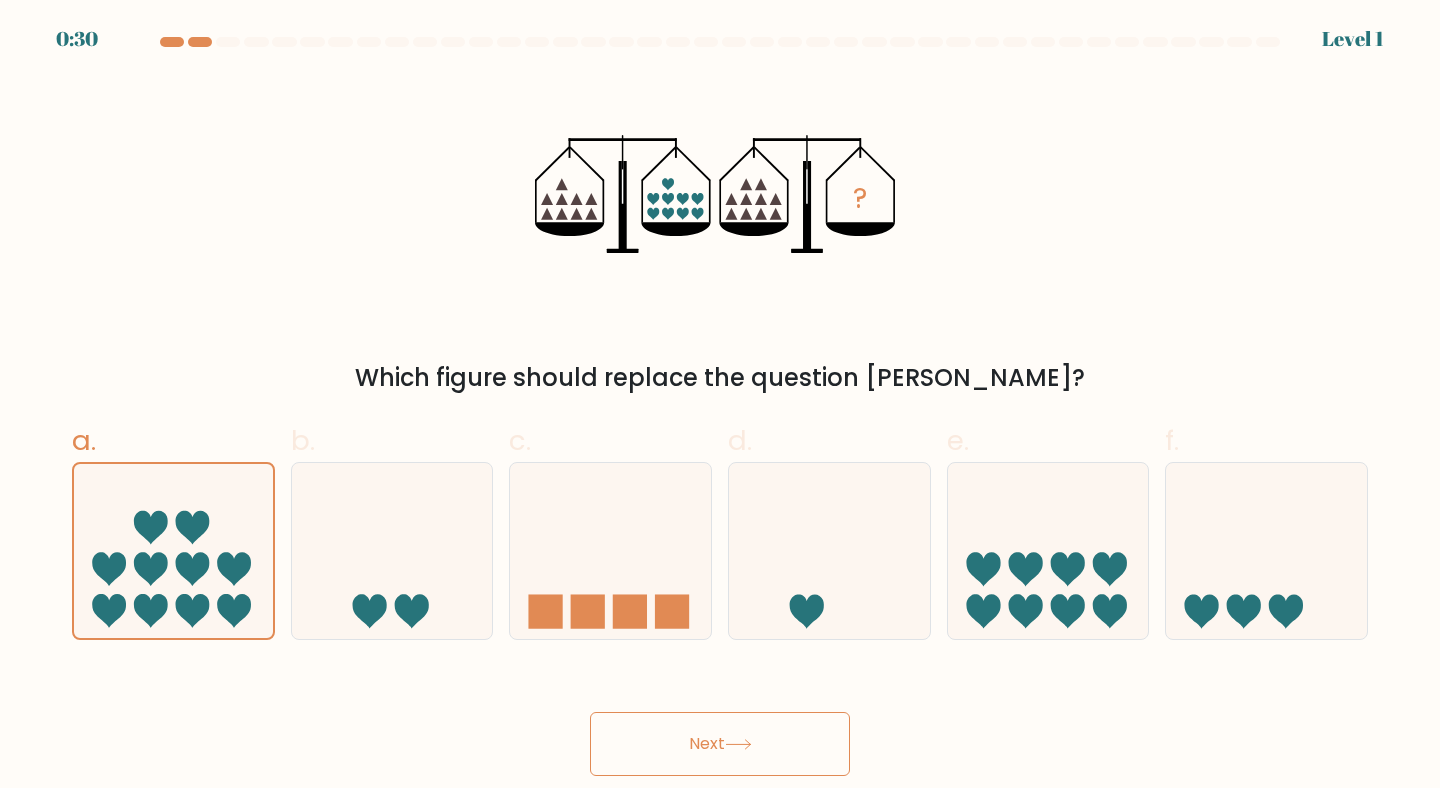 click 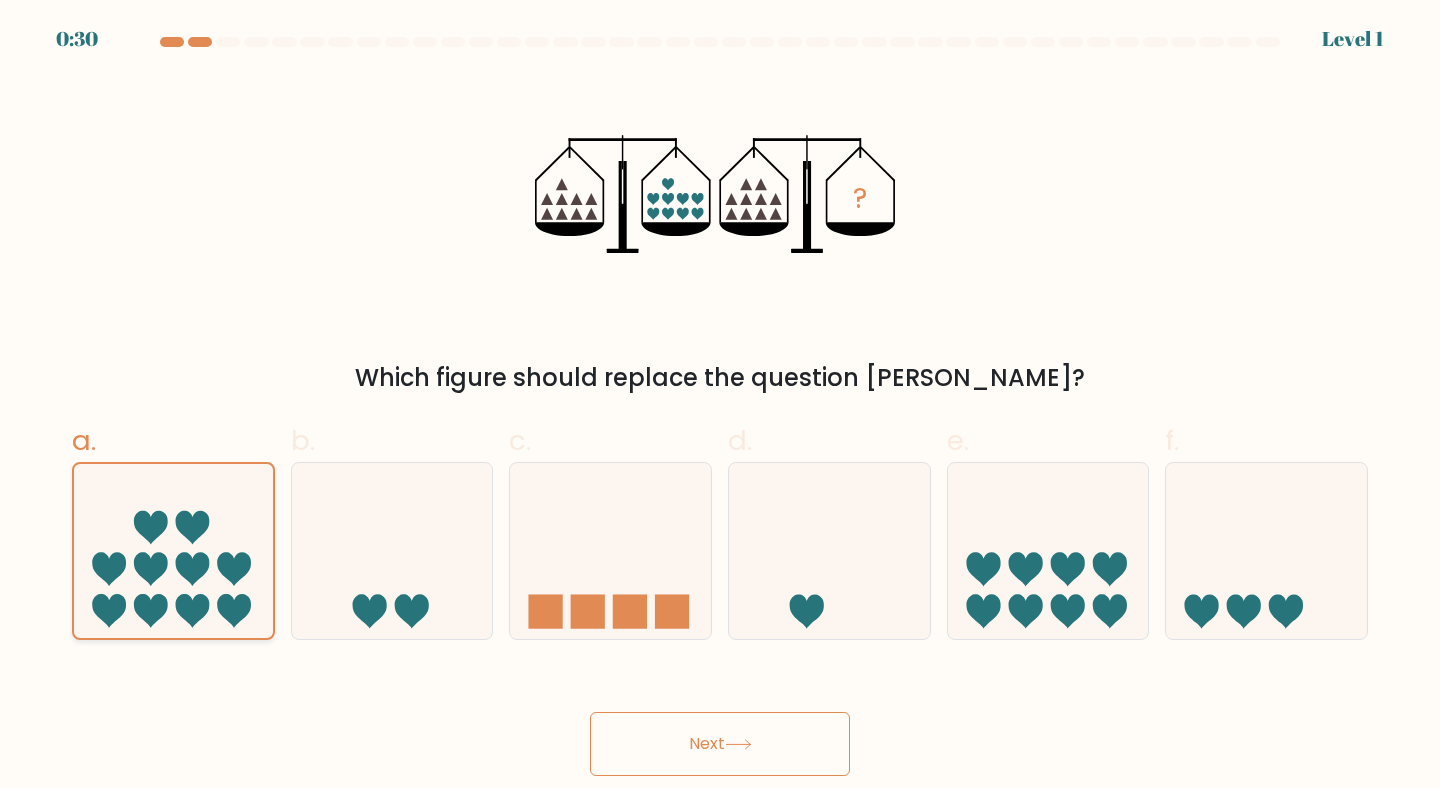 click 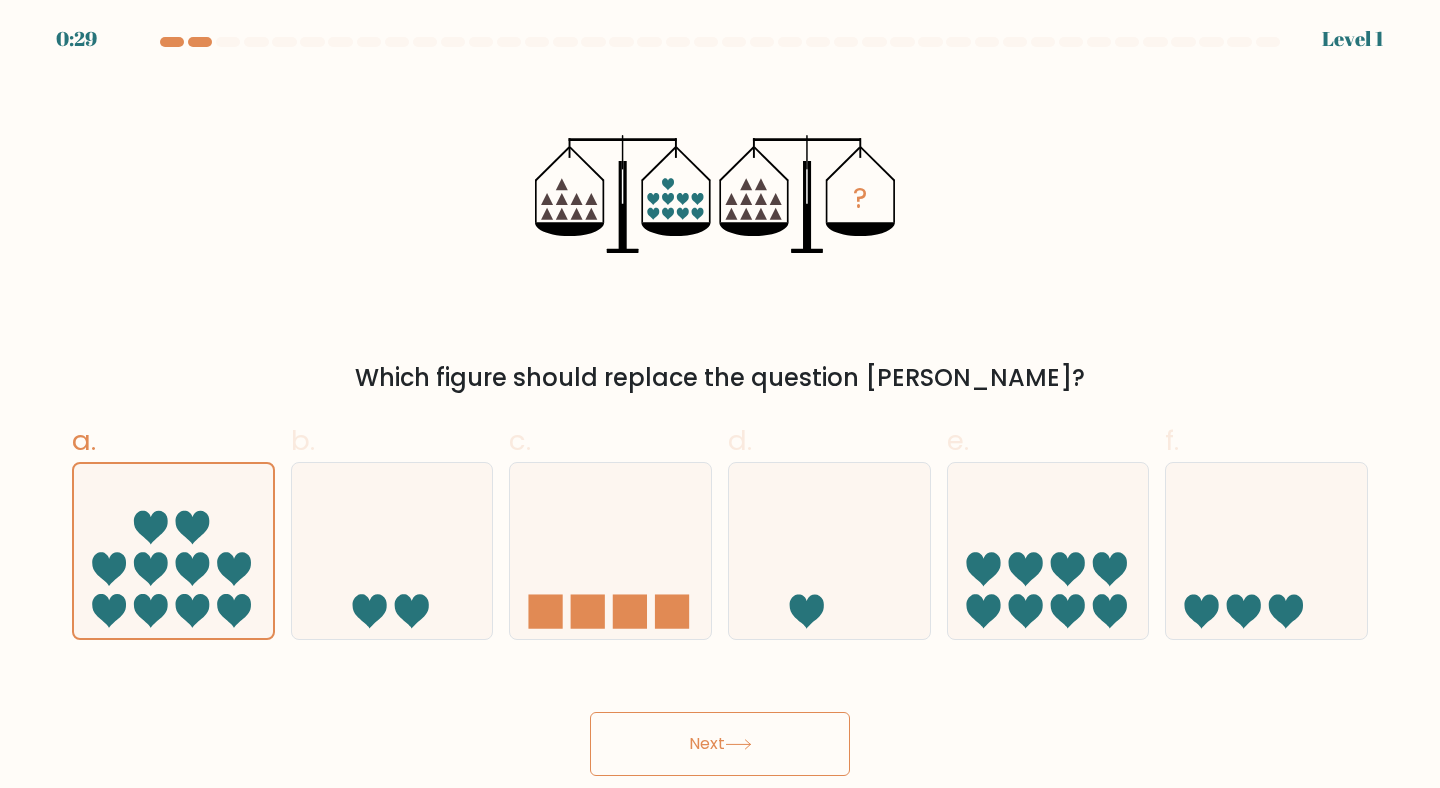 click on "Next" at bounding box center (720, 744) 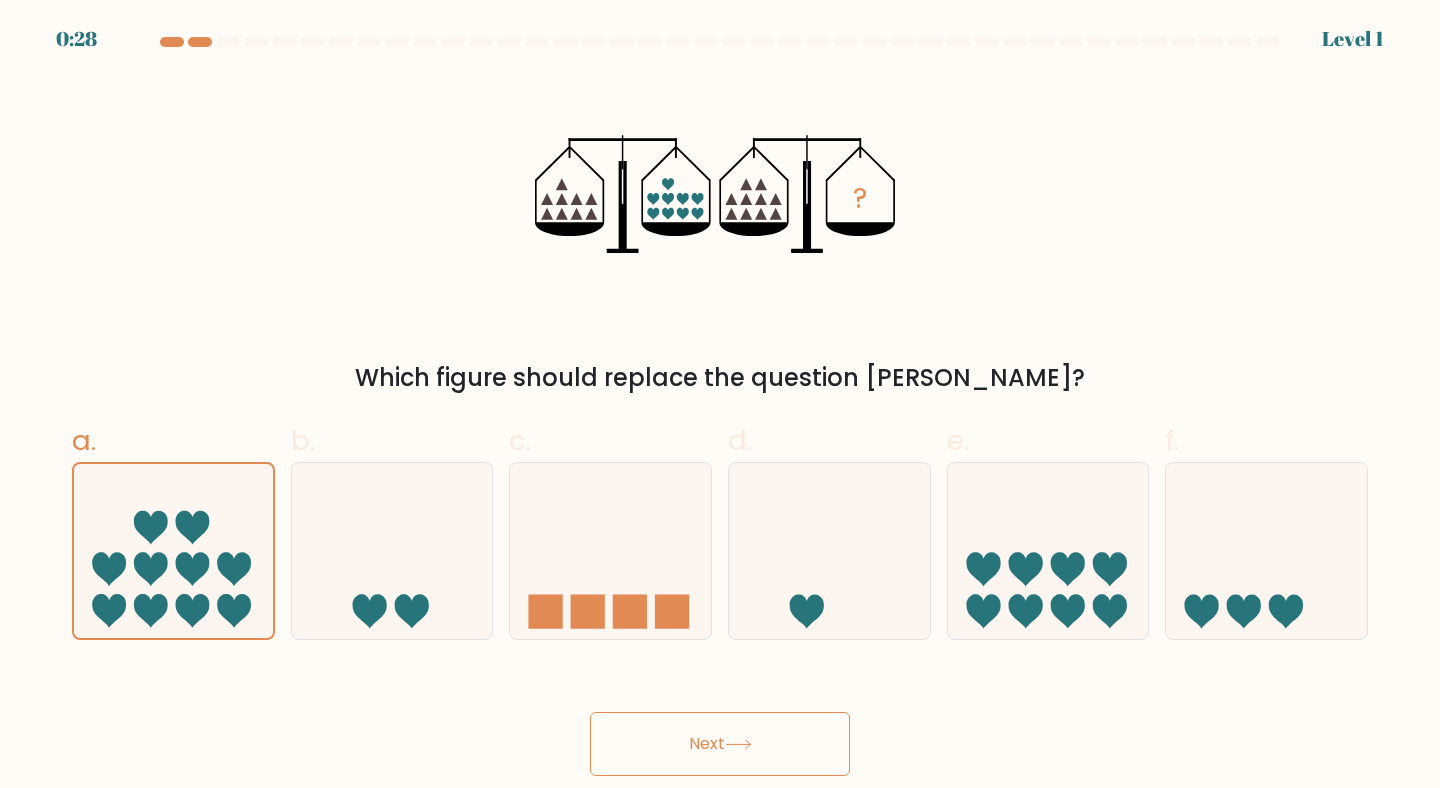 click on "Next" at bounding box center (720, 744) 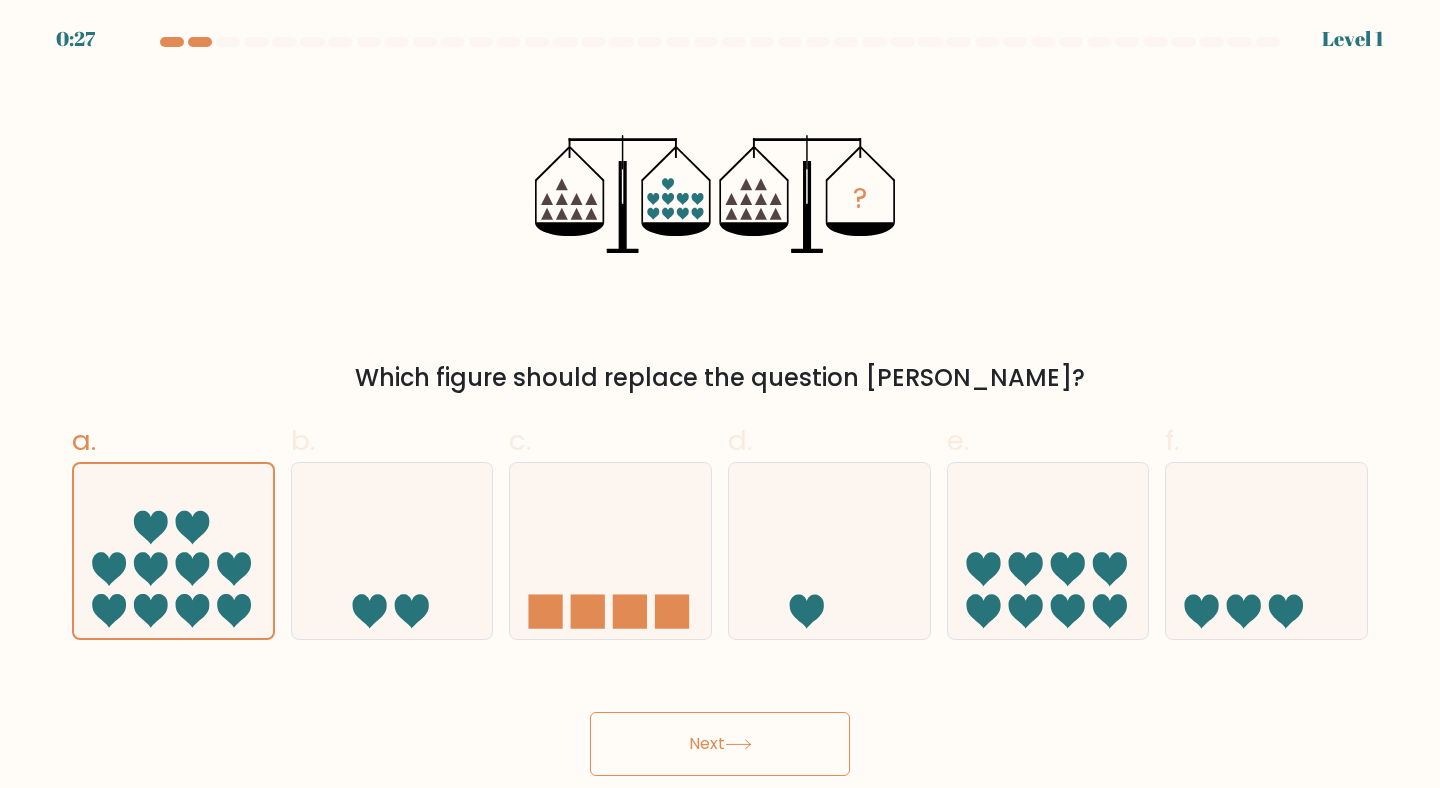 click on "Next" at bounding box center (720, 744) 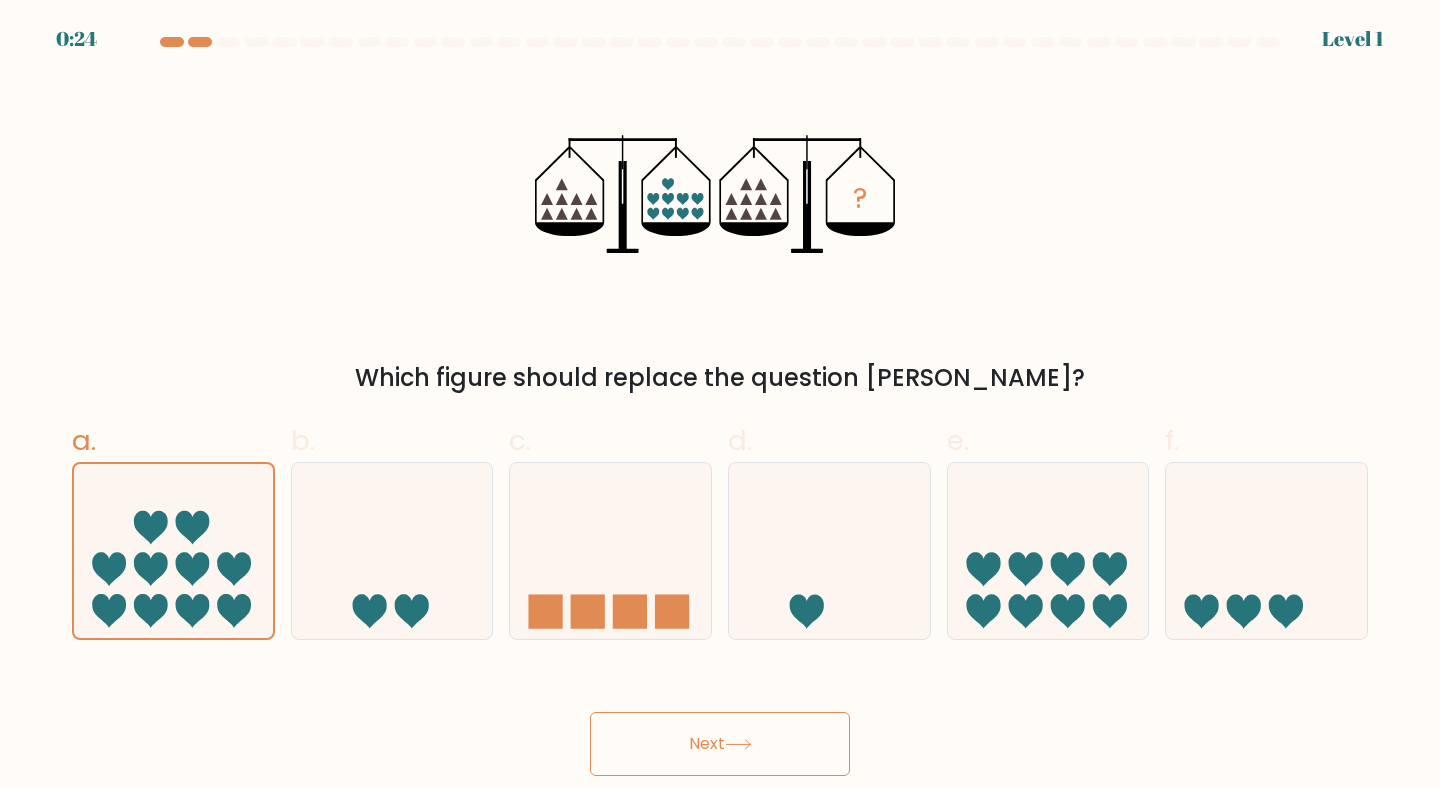 click on "Next" at bounding box center [720, 744] 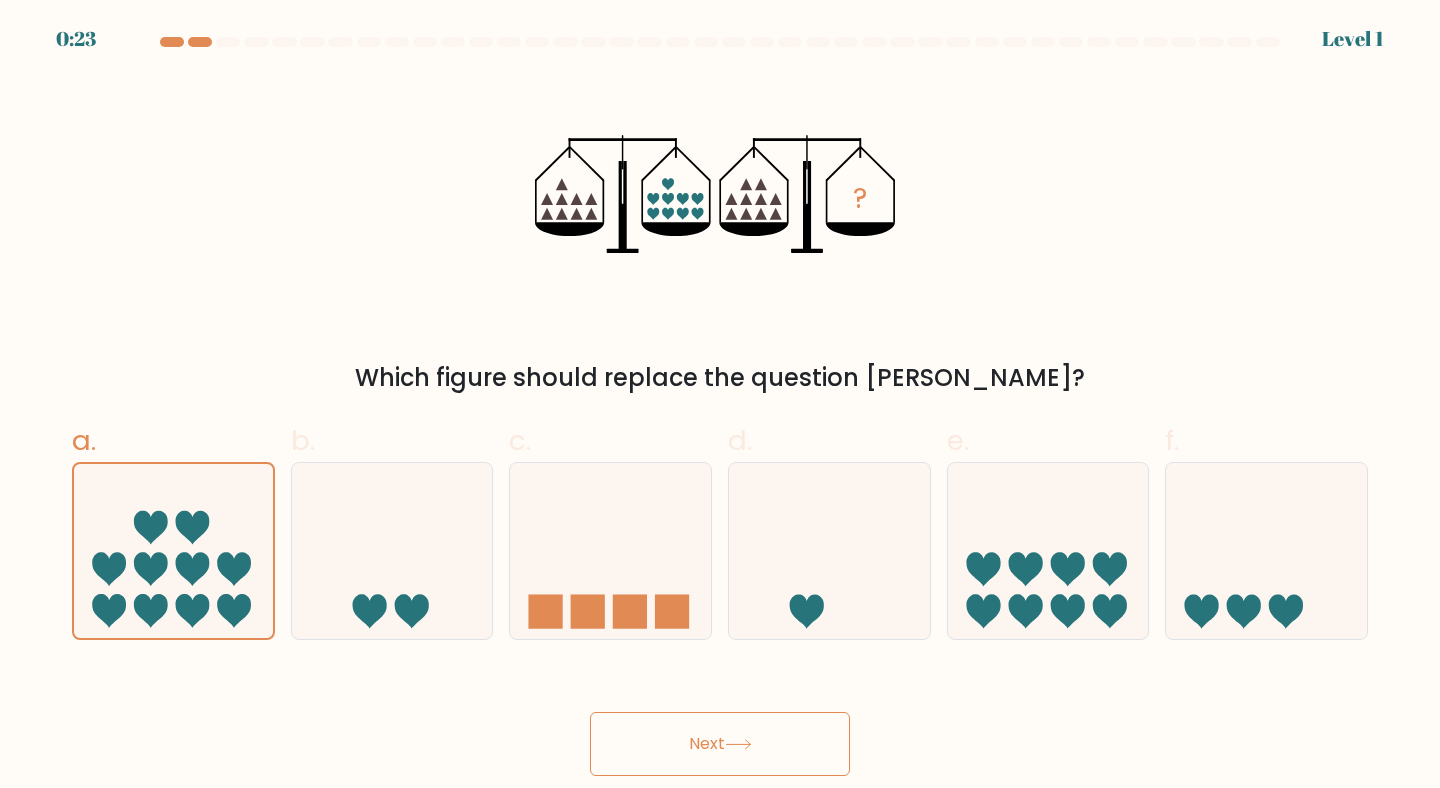 click on "Next" at bounding box center (720, 720) 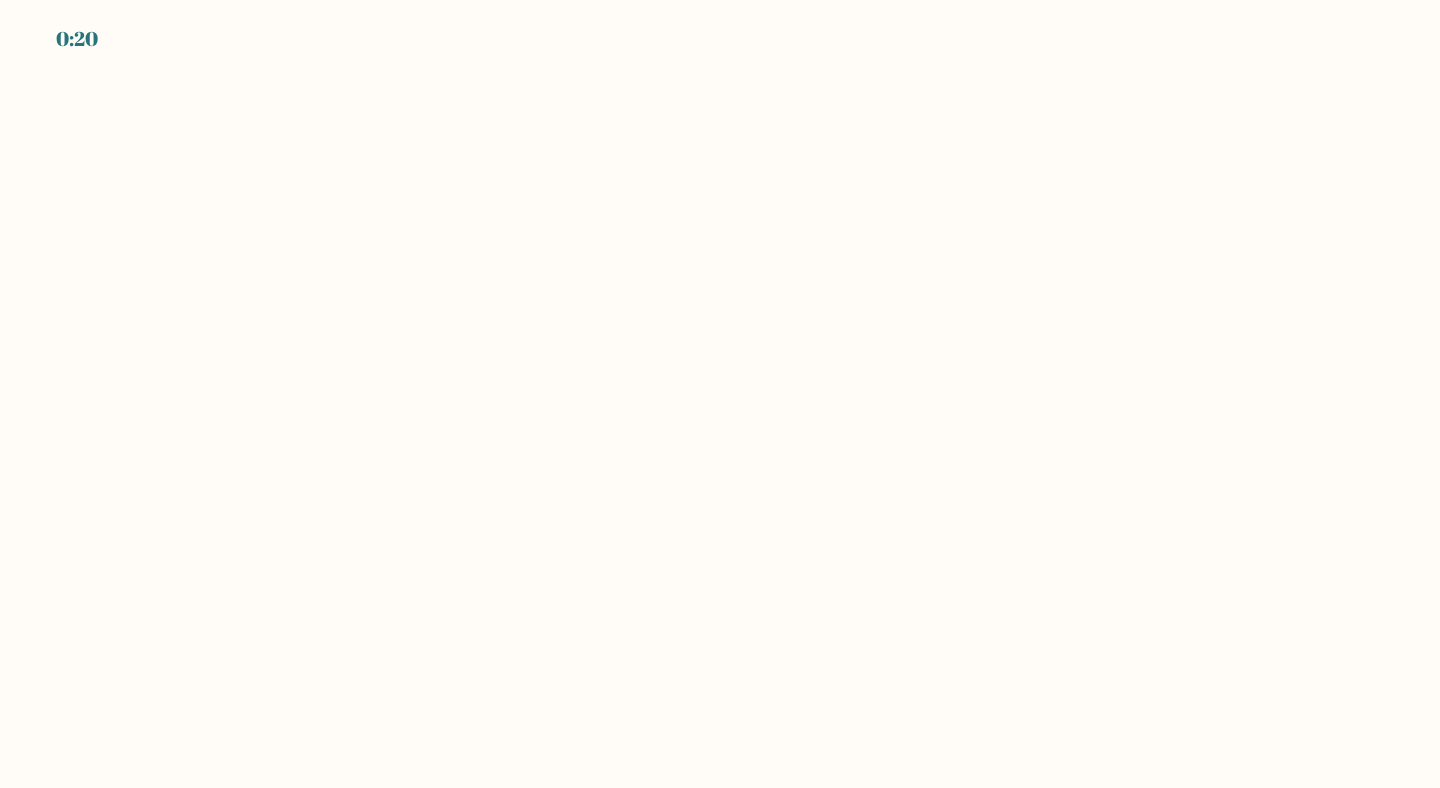 scroll, scrollTop: 0, scrollLeft: 0, axis: both 